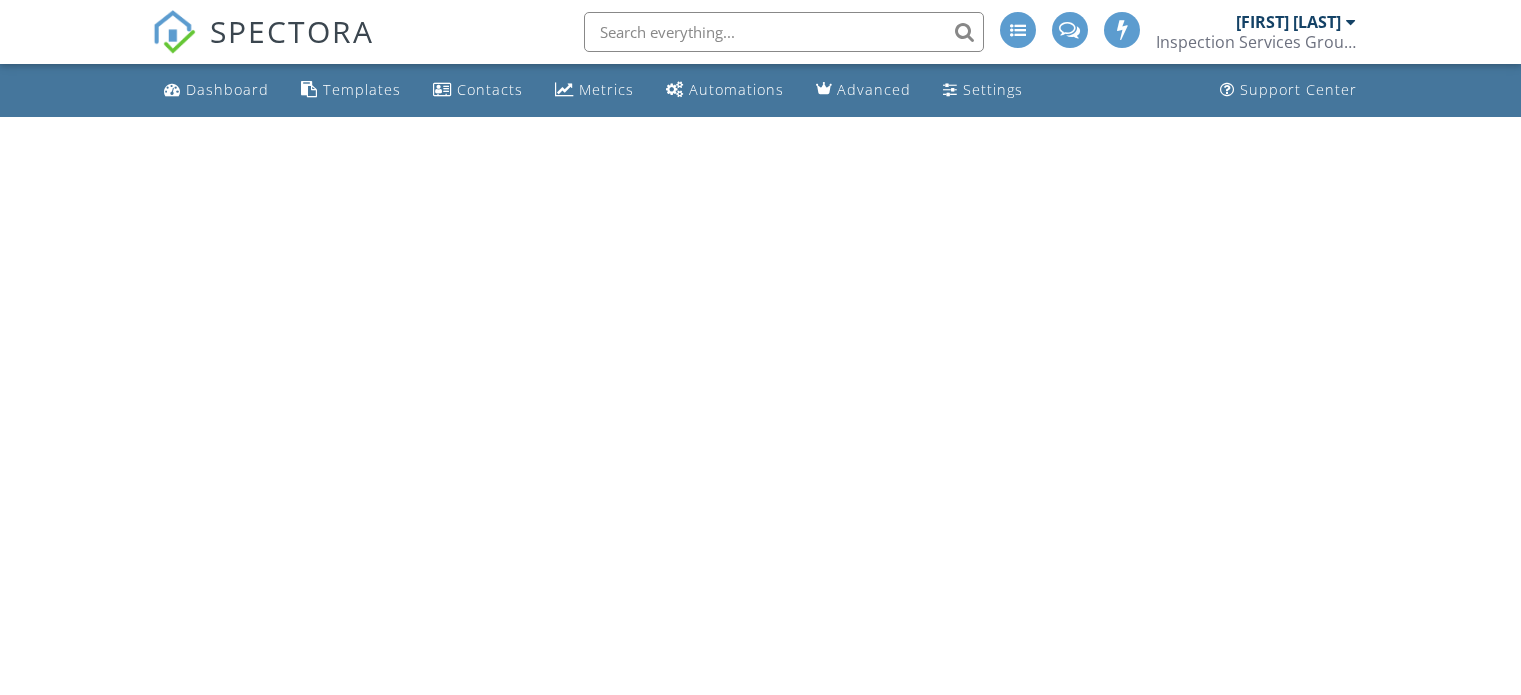 scroll, scrollTop: 0, scrollLeft: 0, axis: both 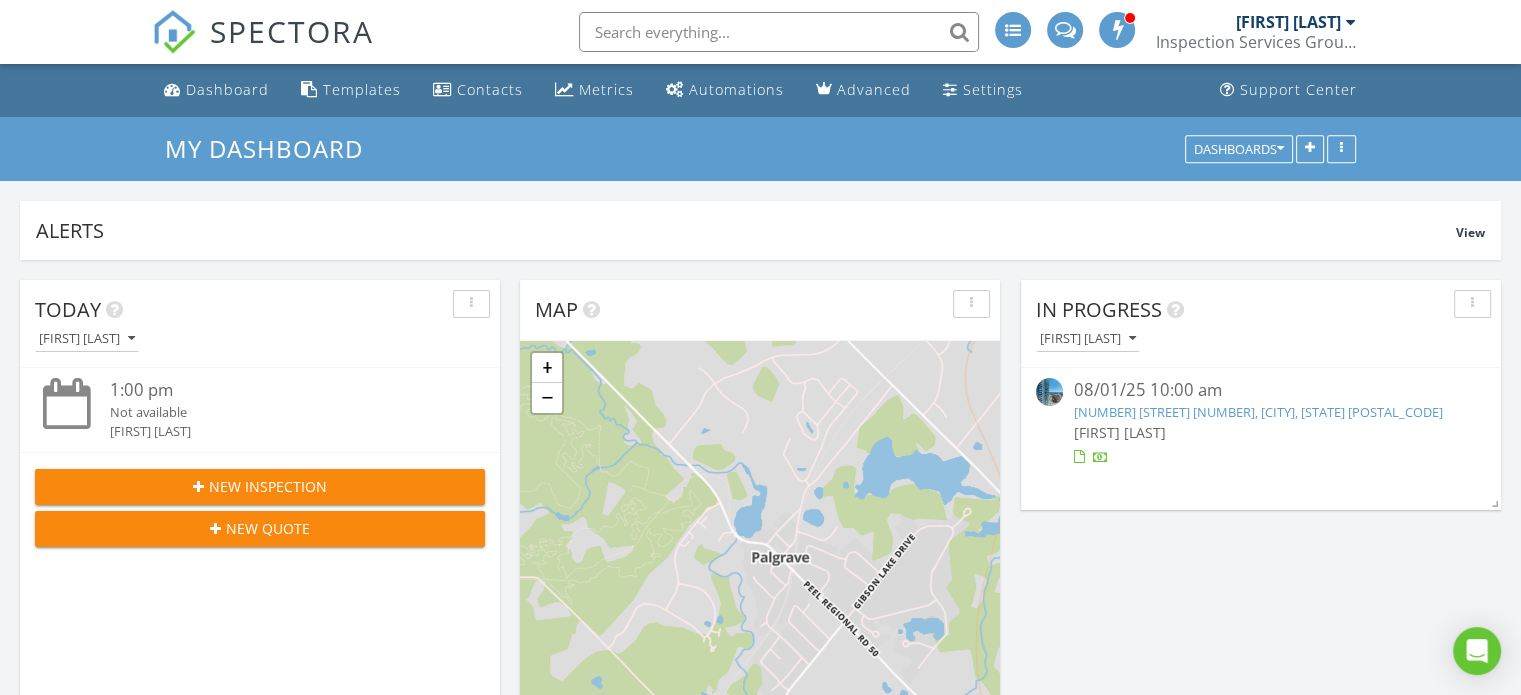 click at bounding box center (779, 32) 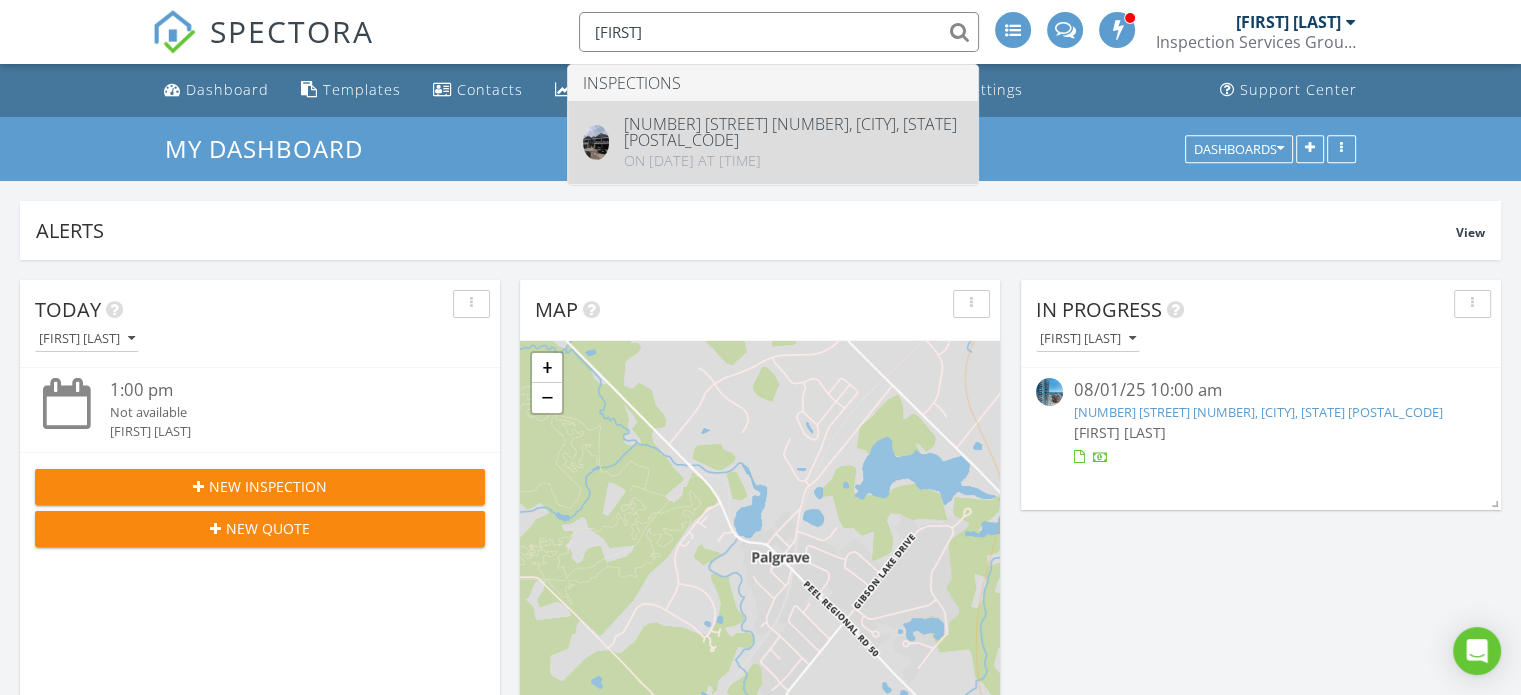 type on "bimal" 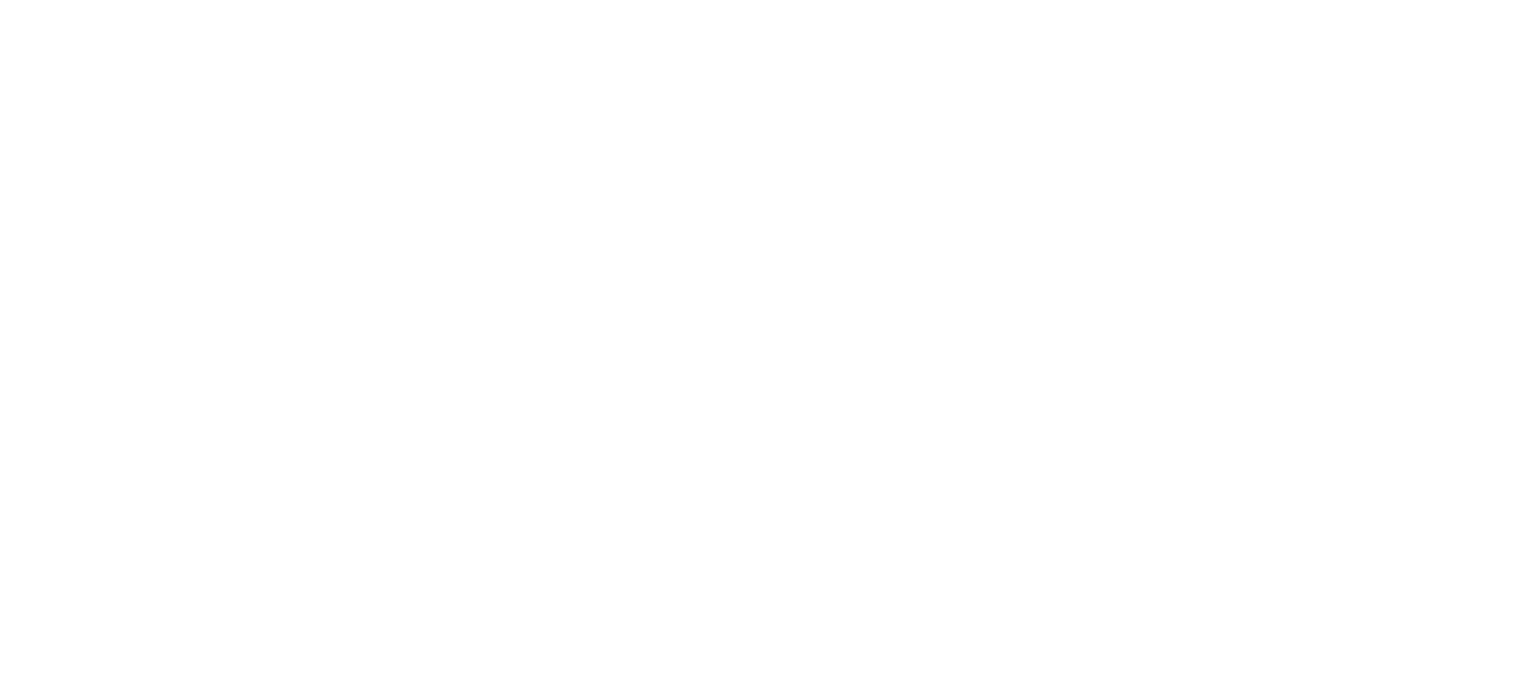 scroll, scrollTop: 0, scrollLeft: 0, axis: both 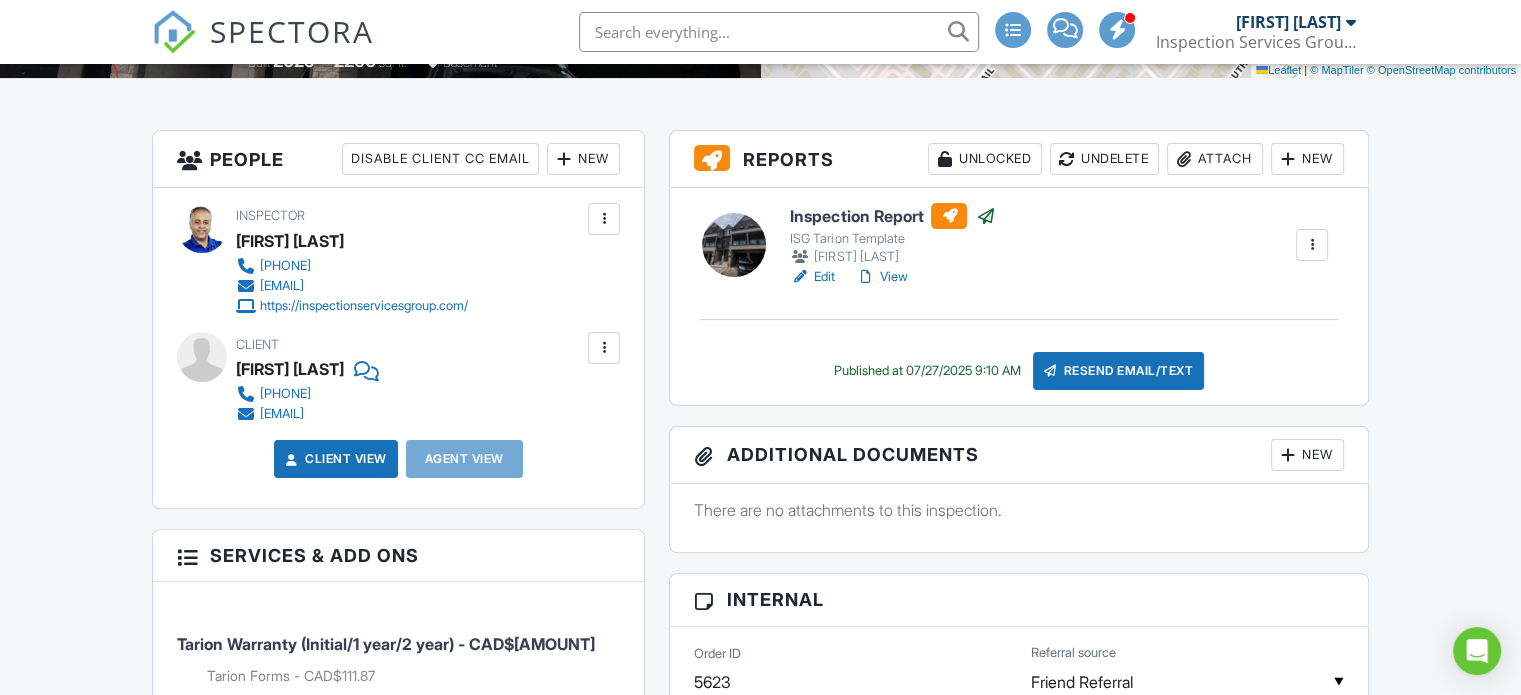 click at bounding box center [1312, 245] 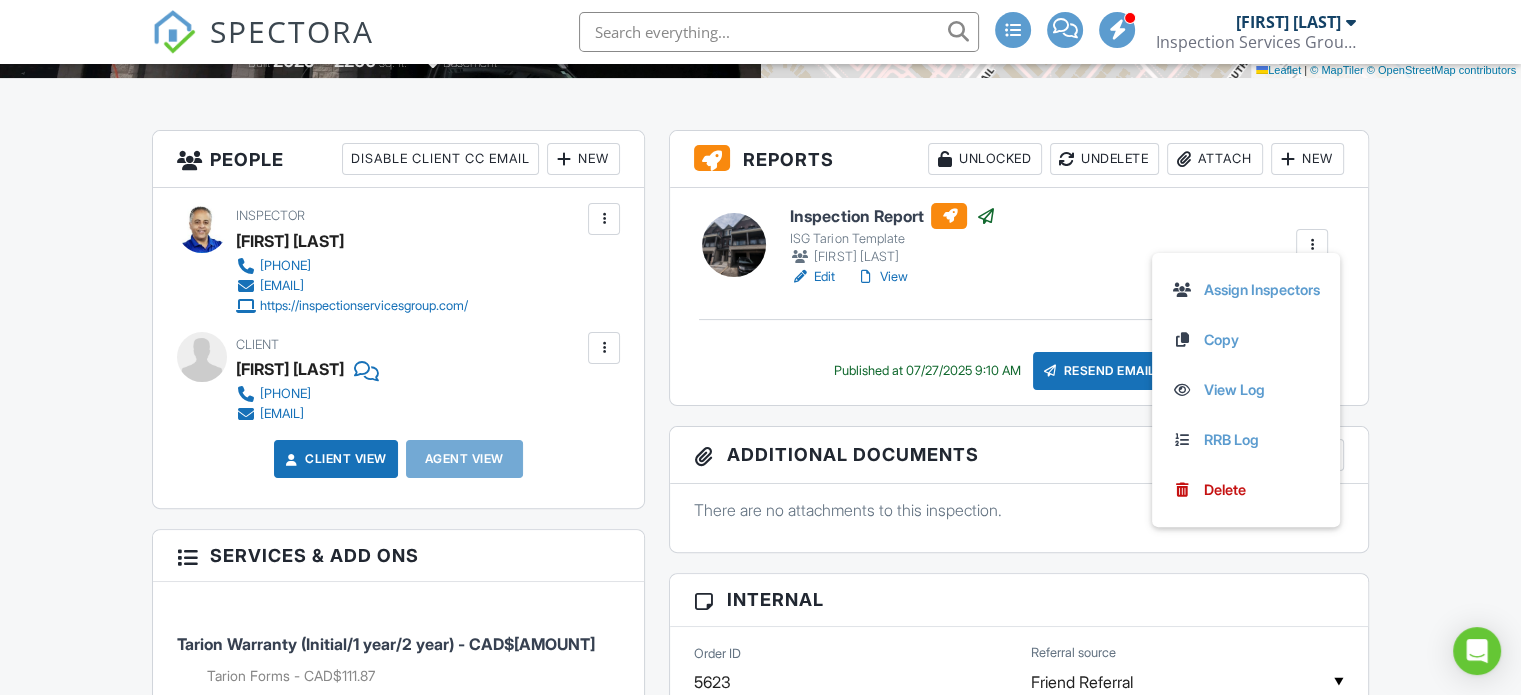 click on "View" at bounding box center (881, 277) 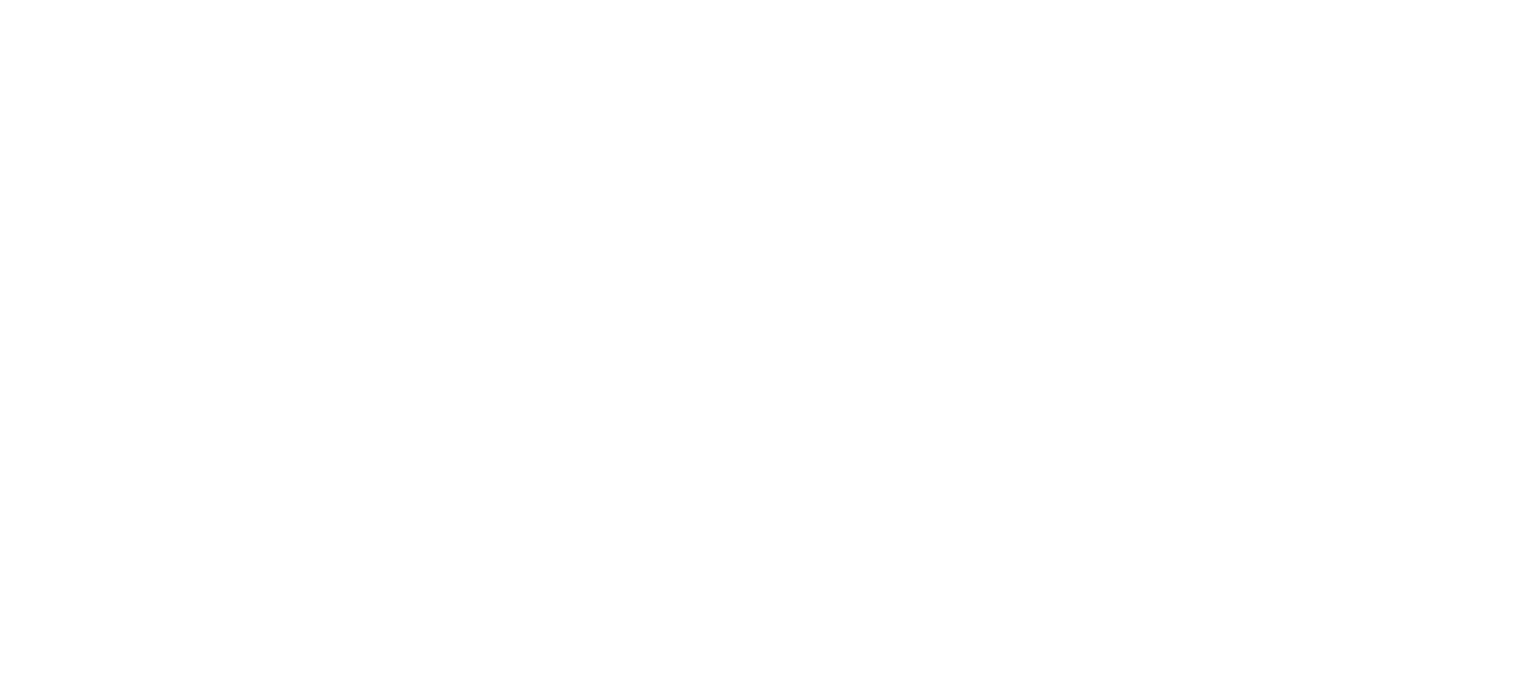scroll, scrollTop: 0, scrollLeft: 0, axis: both 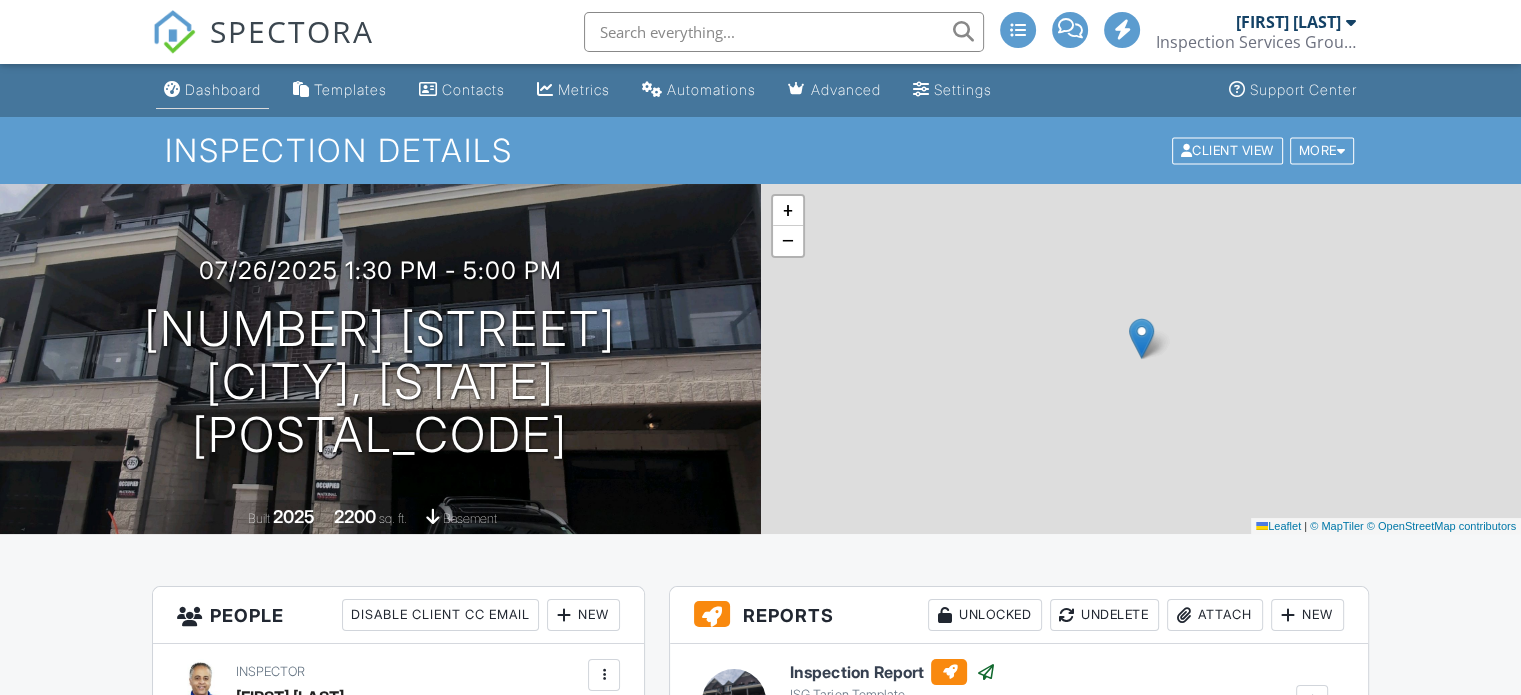 click on "Dashboard" at bounding box center [223, 89] 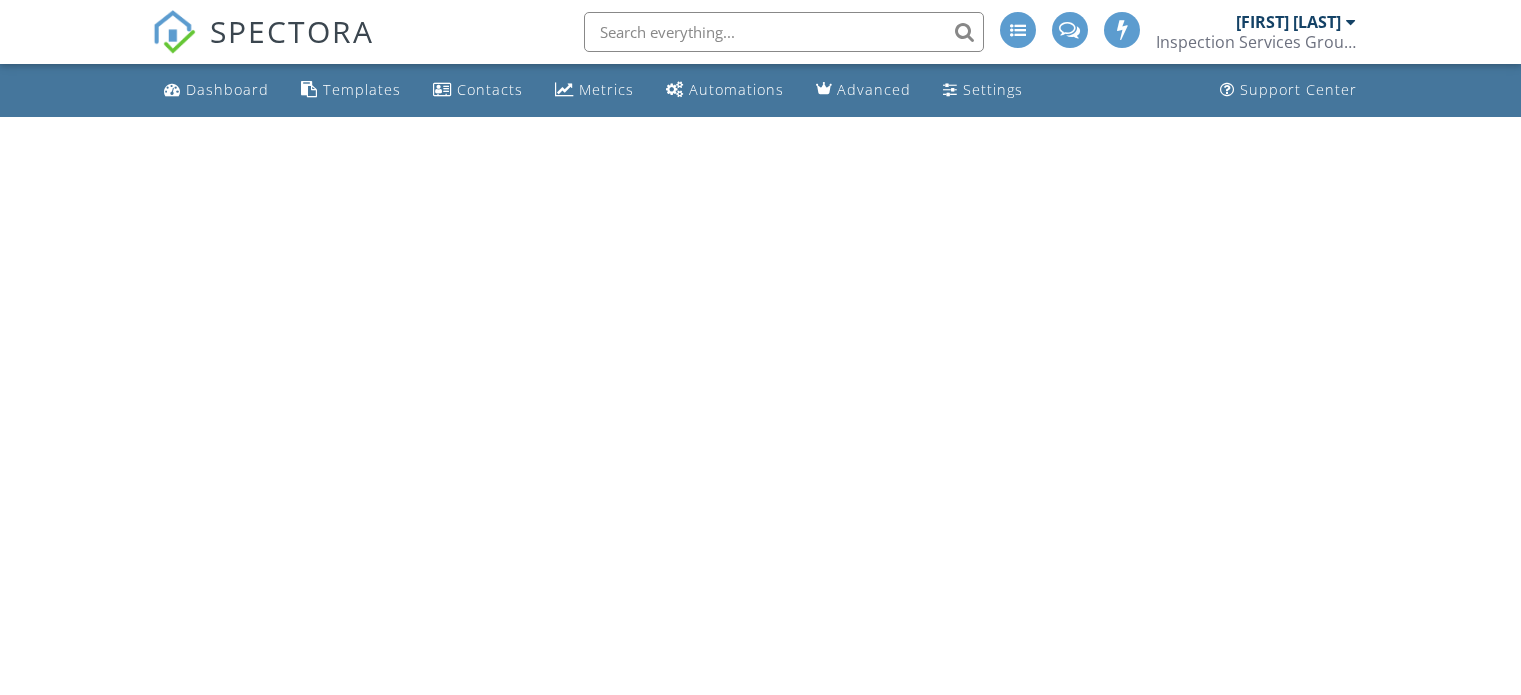 scroll, scrollTop: 0, scrollLeft: 0, axis: both 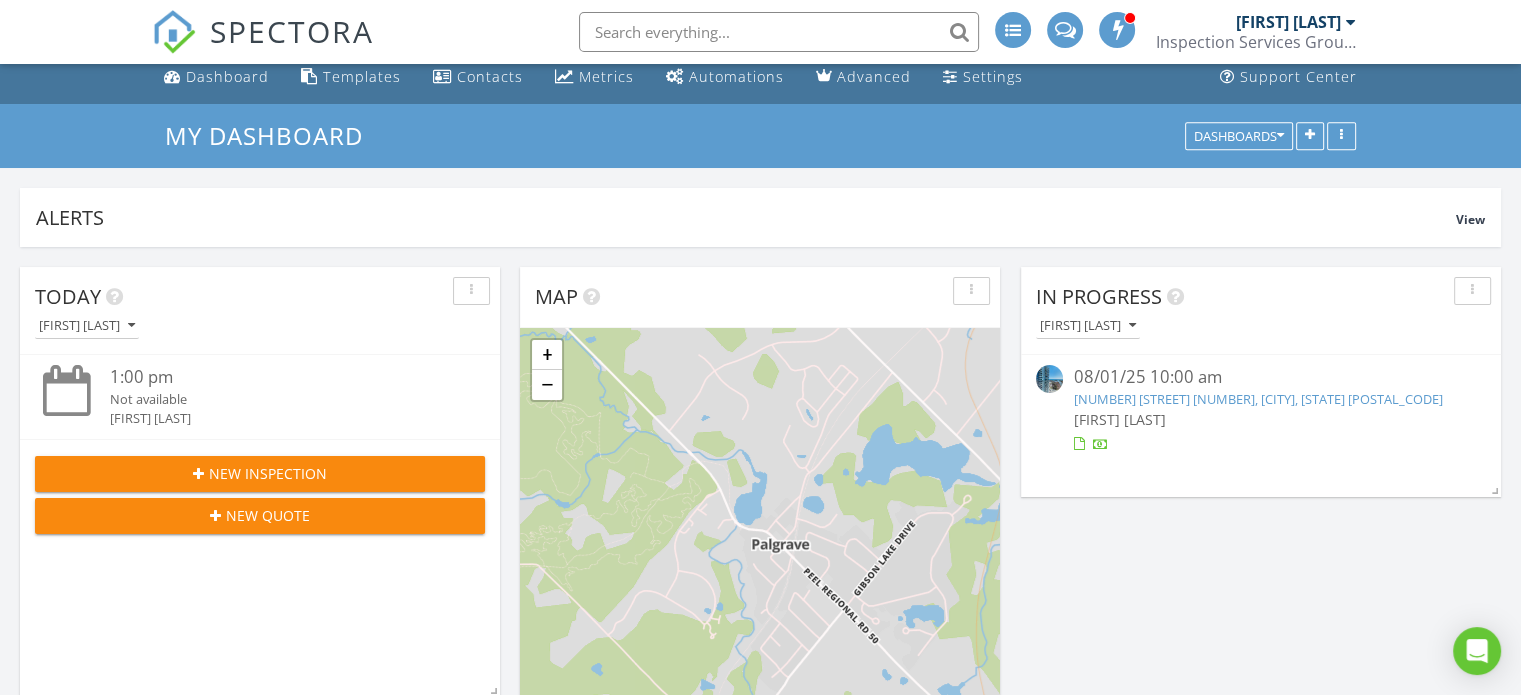 click at bounding box center (1351, 22) 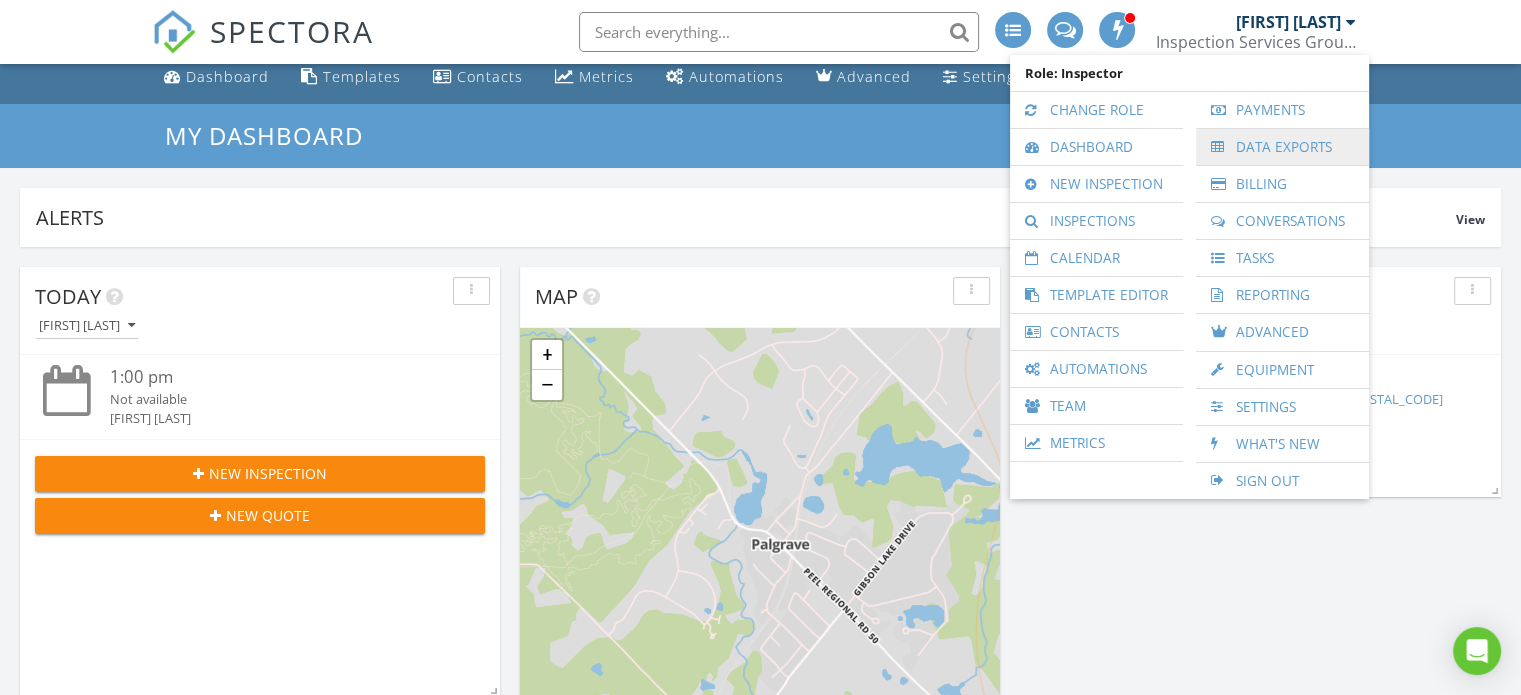click on "Data Exports" at bounding box center (1282, 147) 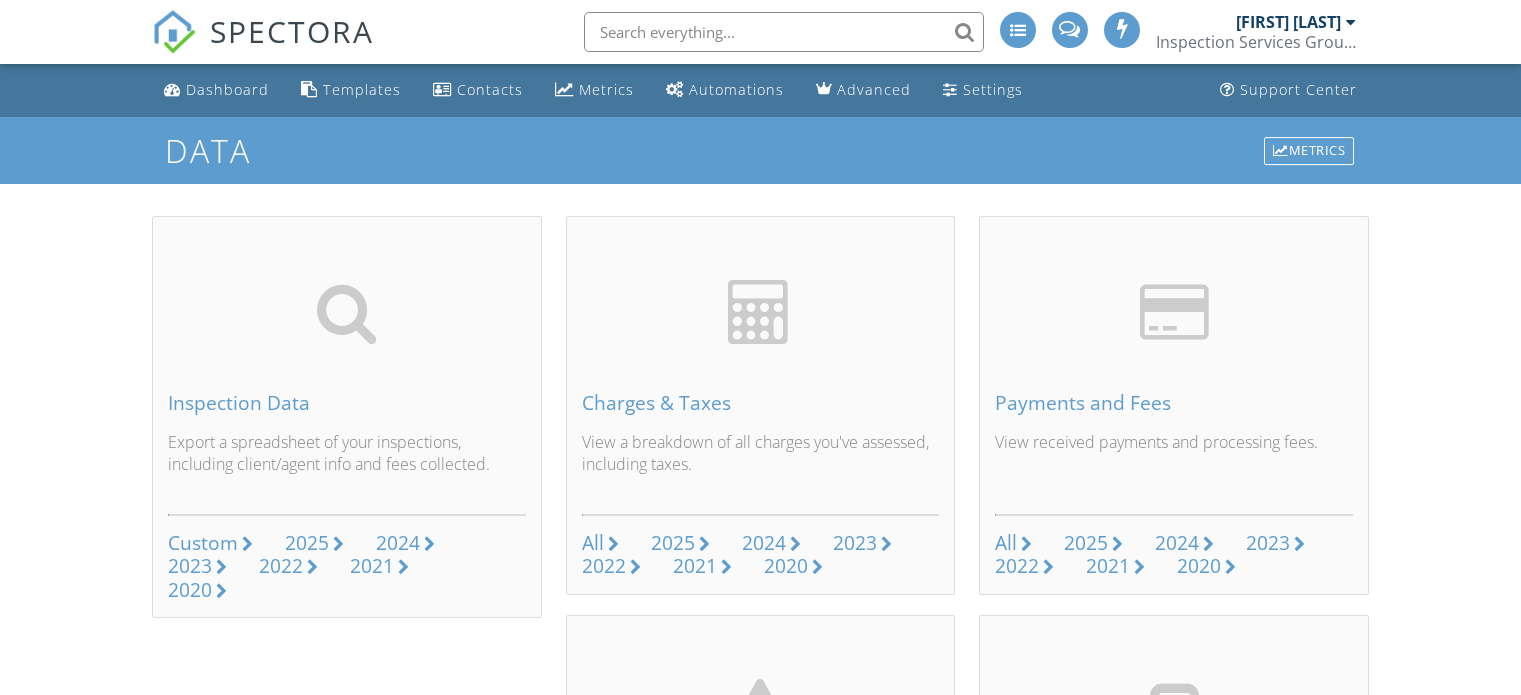 scroll, scrollTop: 0, scrollLeft: 0, axis: both 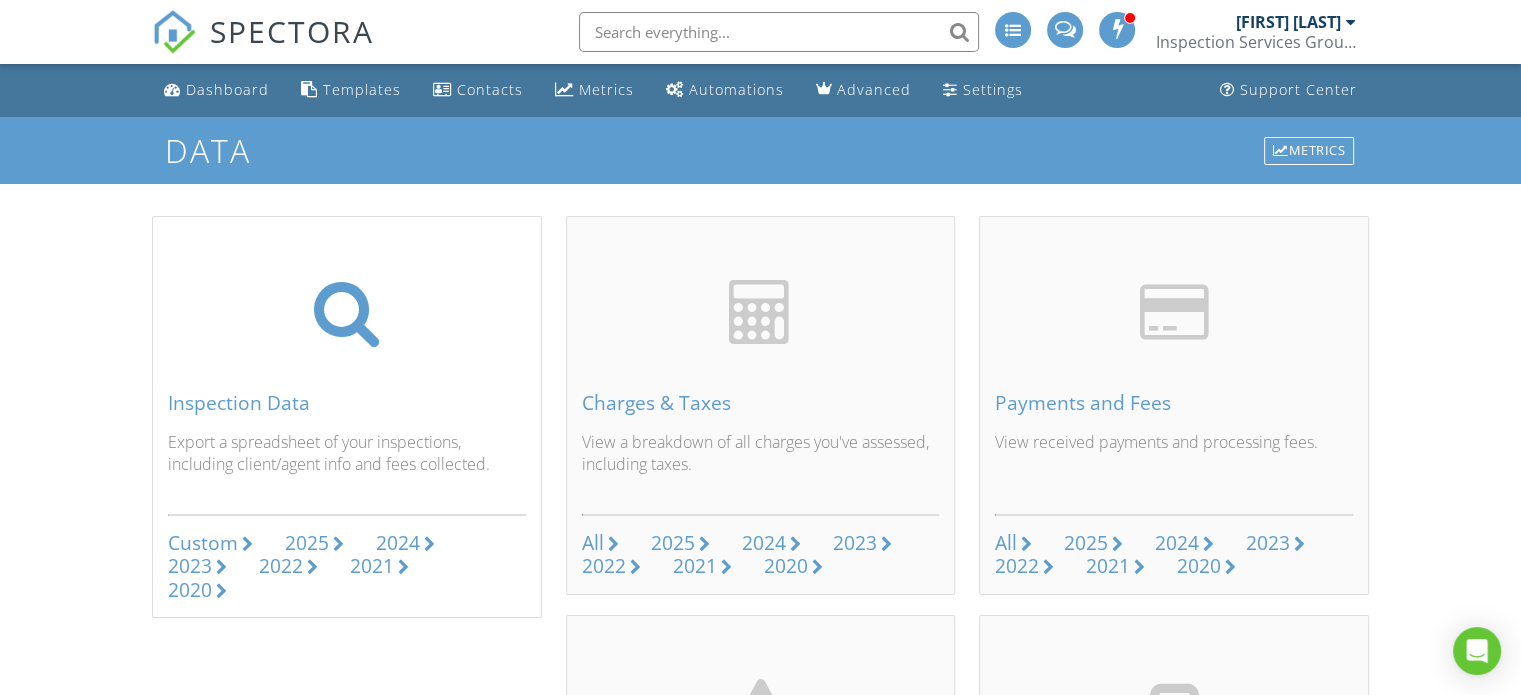click on "Custom" at bounding box center (203, 542) 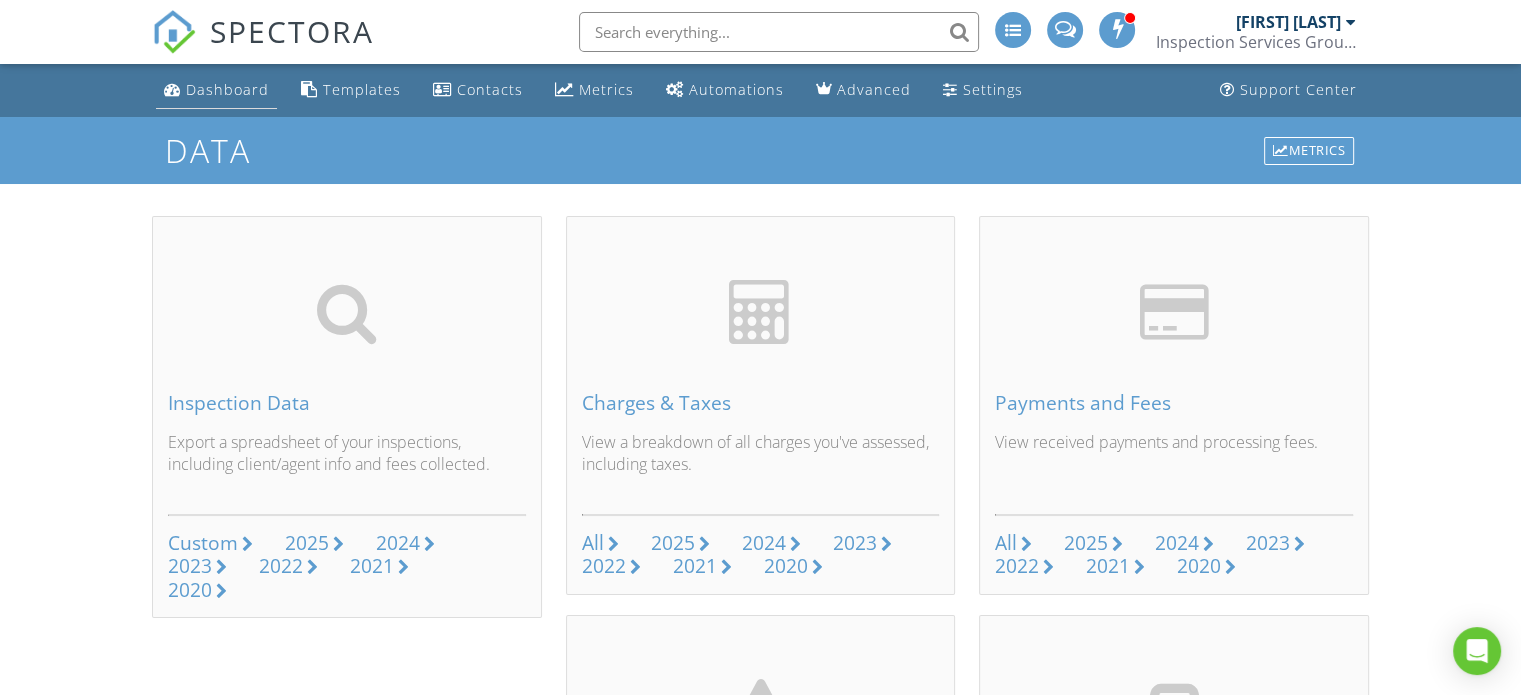click on "Dashboard" at bounding box center (216, 90) 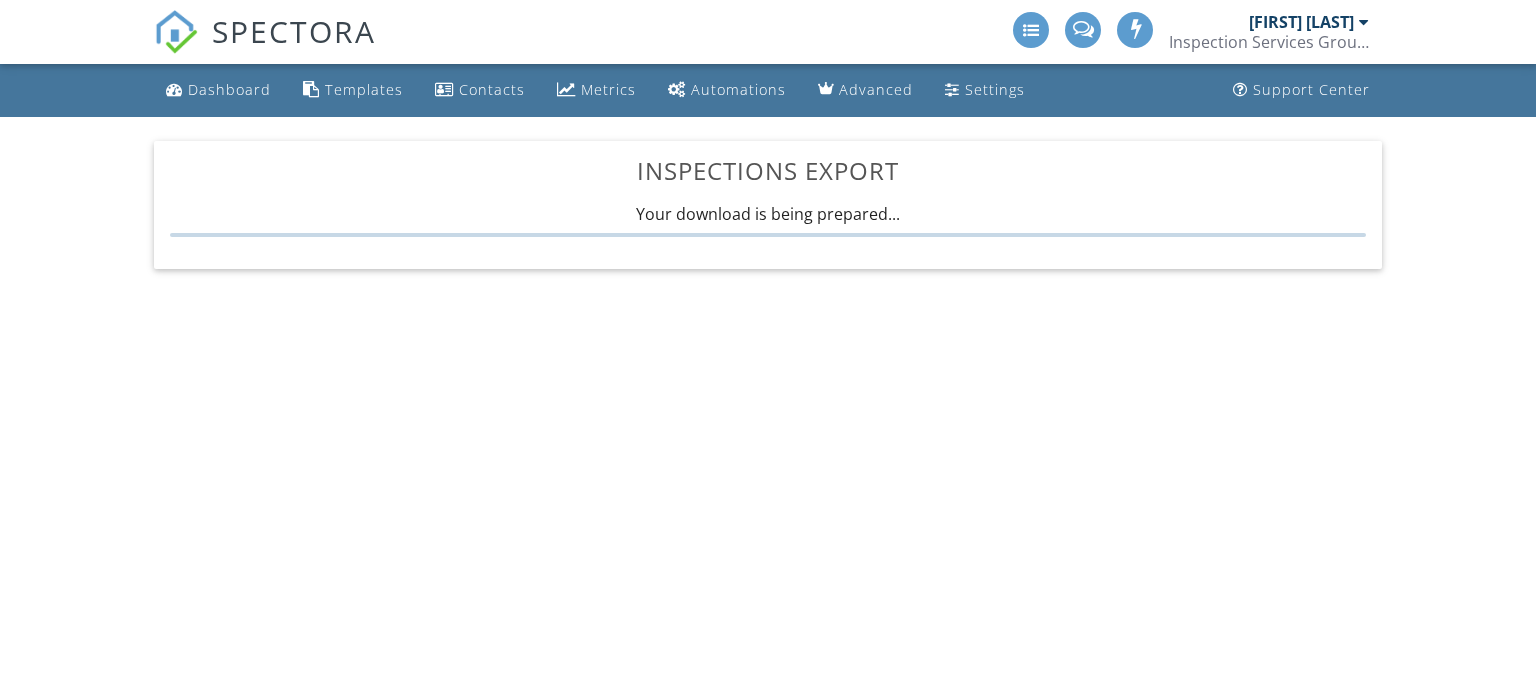 scroll, scrollTop: 0, scrollLeft: 0, axis: both 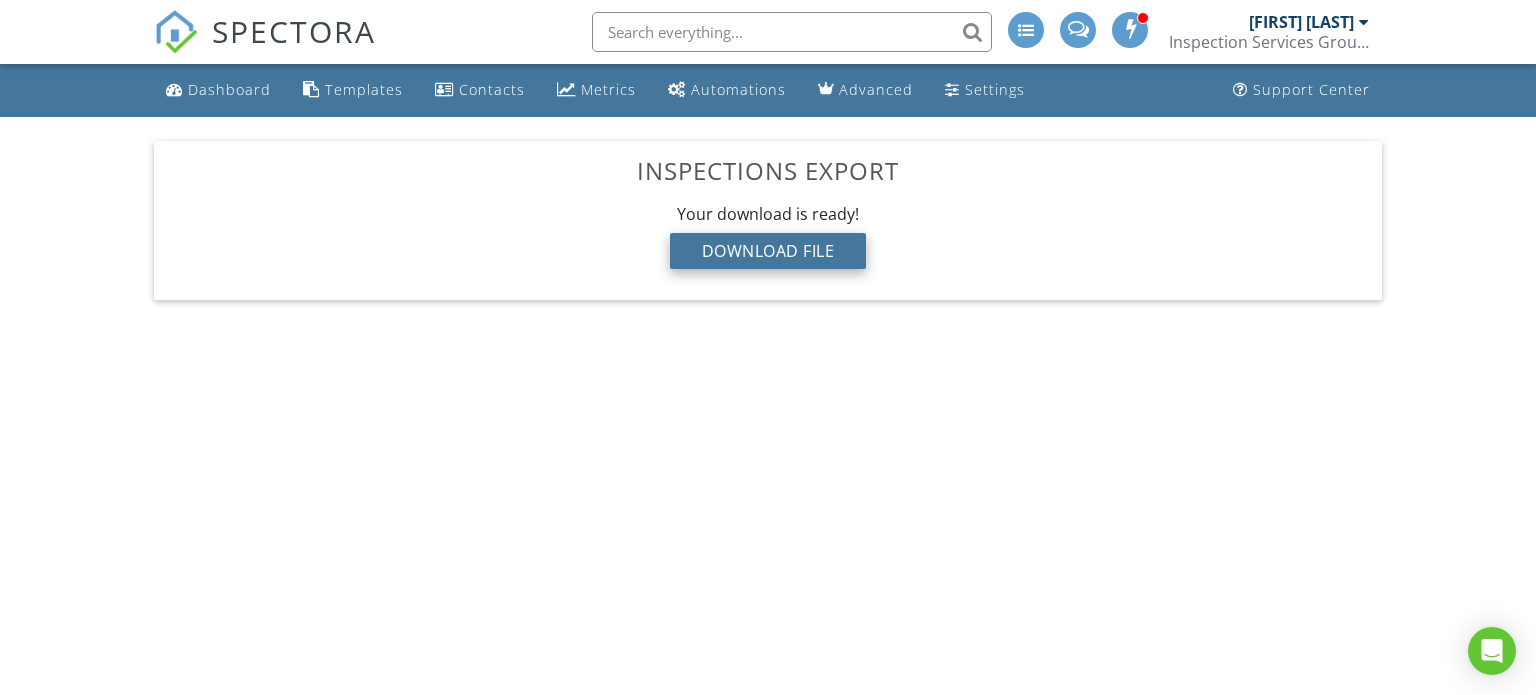 click on "Download File" at bounding box center [768, 251] 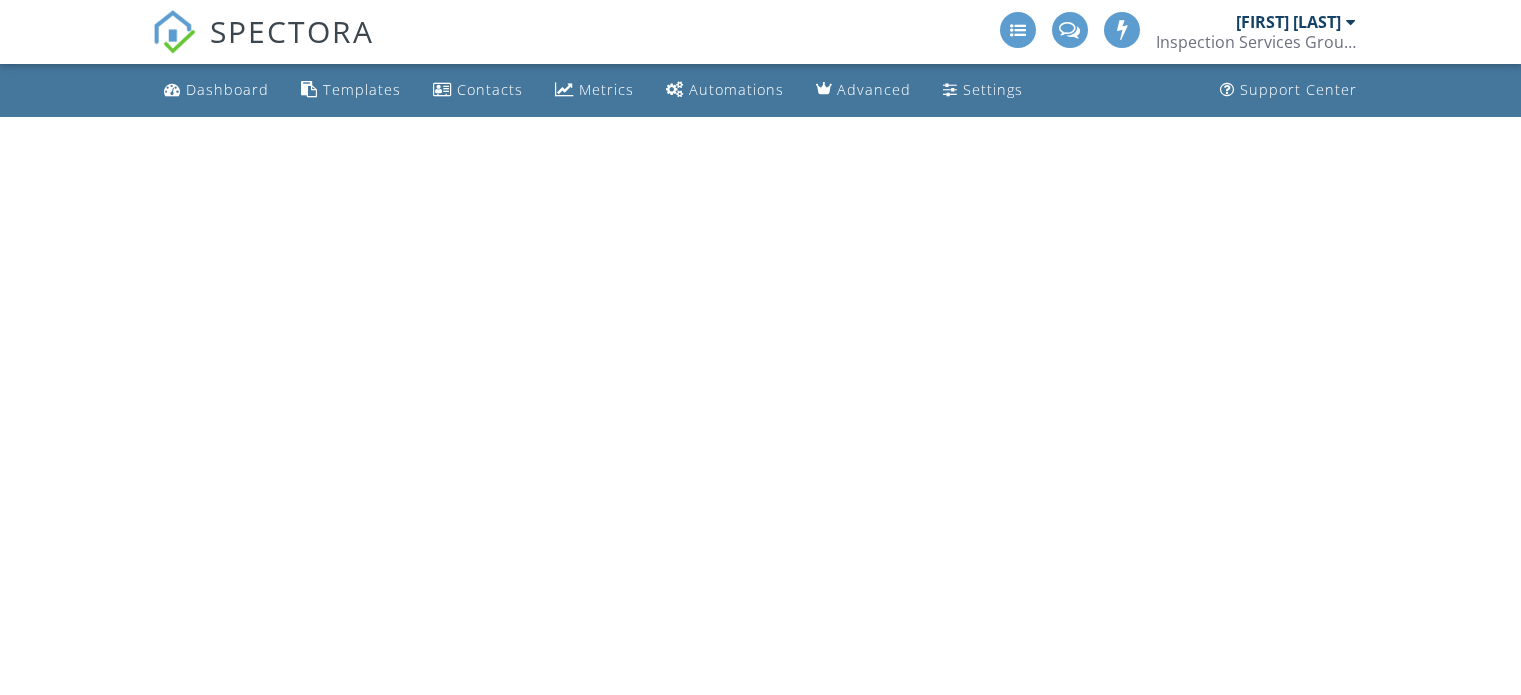 scroll, scrollTop: 0, scrollLeft: 0, axis: both 